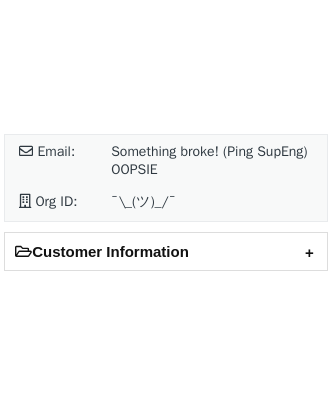 scroll, scrollTop: 0, scrollLeft: 0, axis: both 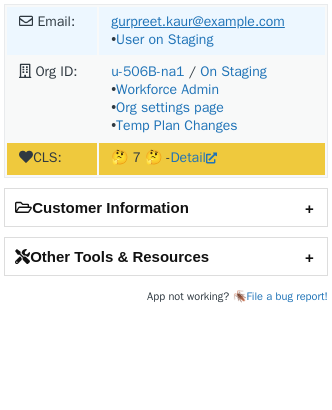 click on "gurpreet.kaur@sealedair.com" at bounding box center (198, 21) 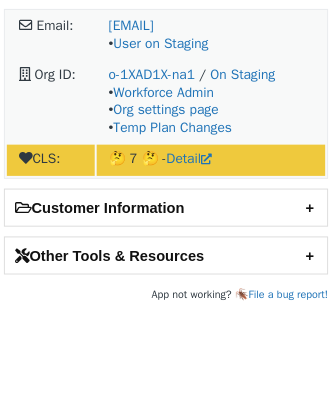 scroll, scrollTop: 0, scrollLeft: 0, axis: both 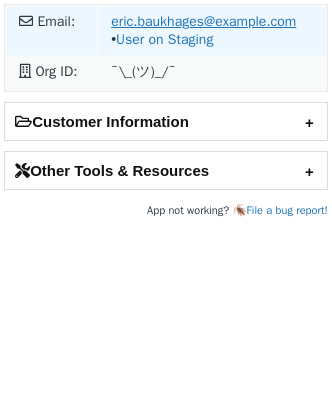 click on "eric.baukhages@example.com" at bounding box center (203, 21) 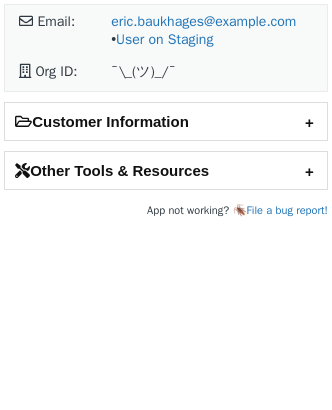 scroll, scrollTop: 0, scrollLeft: 0, axis: both 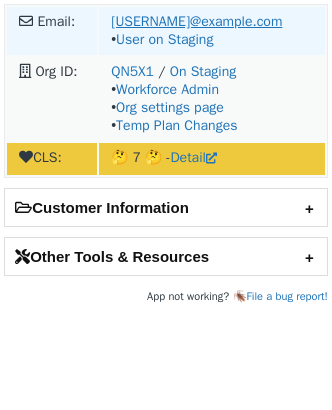 click on "simon.krauss@koalafi.com" at bounding box center [196, 21] 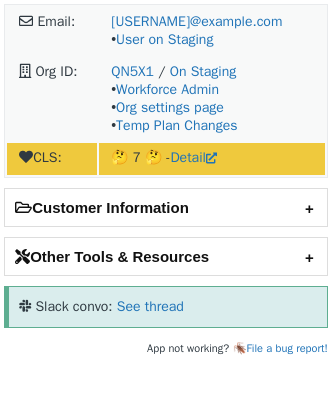 scroll, scrollTop: 0, scrollLeft: 0, axis: both 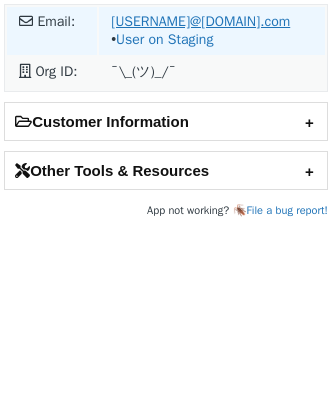 click on "[USERNAME]@[DOMAIN].com" at bounding box center (200, 21) 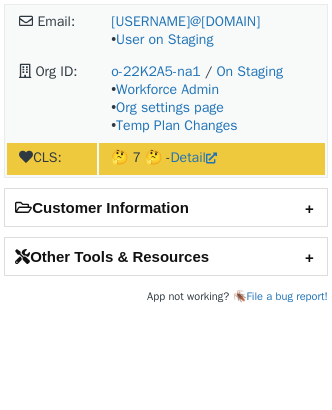 scroll, scrollTop: 0, scrollLeft: 0, axis: both 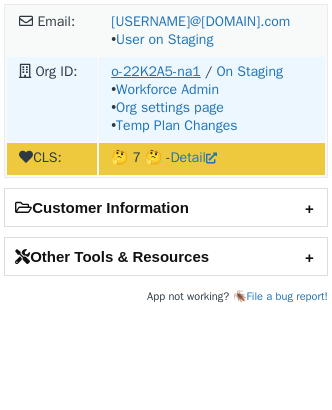 click on "o-22K2A5-na1" at bounding box center (156, 71) 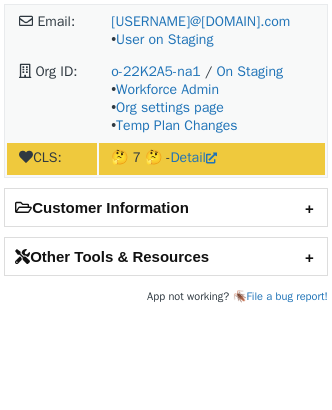 scroll, scrollTop: 0, scrollLeft: 0, axis: both 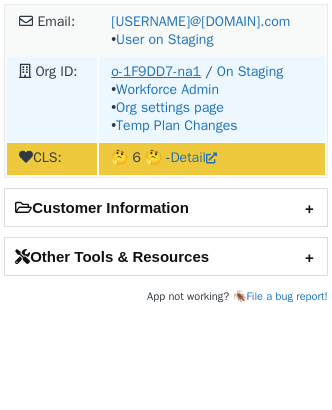click on "o-1F9DD7-na1" at bounding box center (156, 71) 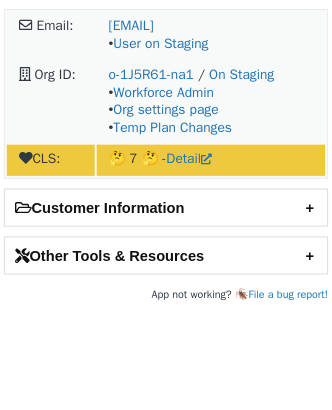 scroll, scrollTop: 0, scrollLeft: 0, axis: both 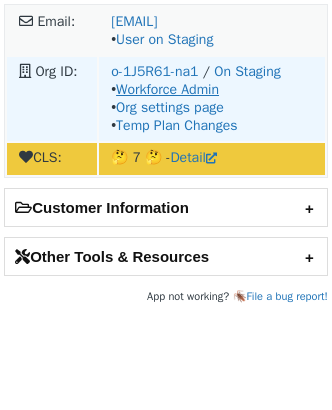 click on "Workforce Admin" at bounding box center [167, 89] 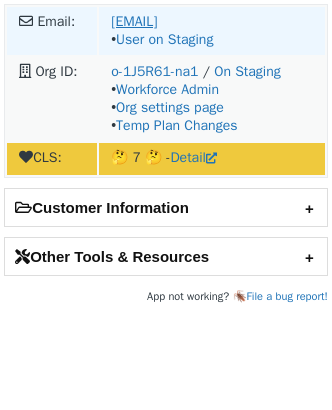 click on "[EMAIL]" at bounding box center [134, 21] 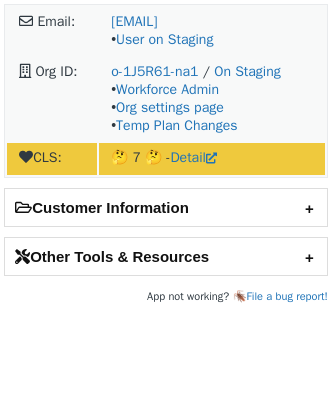 scroll, scrollTop: 0, scrollLeft: 0, axis: both 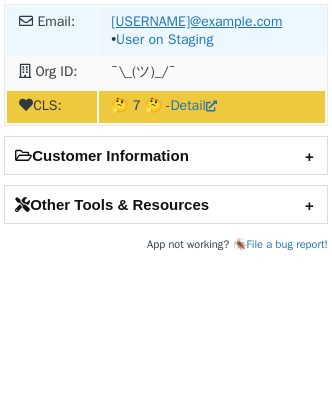 click on "alex.pauncz@omaticsoftware.com" at bounding box center (196, 21) 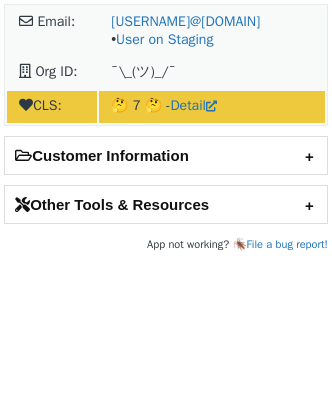 scroll, scrollTop: 0, scrollLeft: 0, axis: both 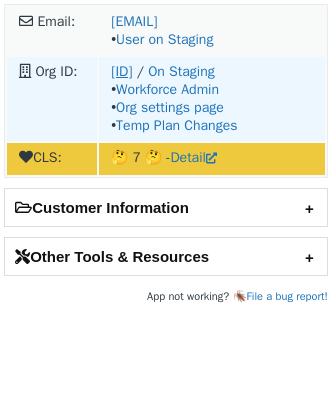 click on "[ID]" at bounding box center (121, 71) 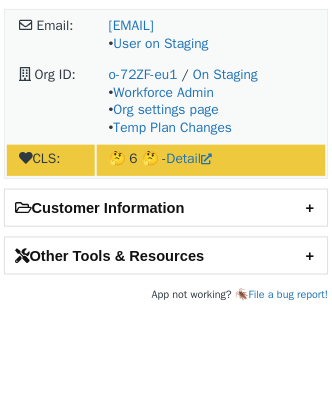 scroll, scrollTop: 0, scrollLeft: 0, axis: both 